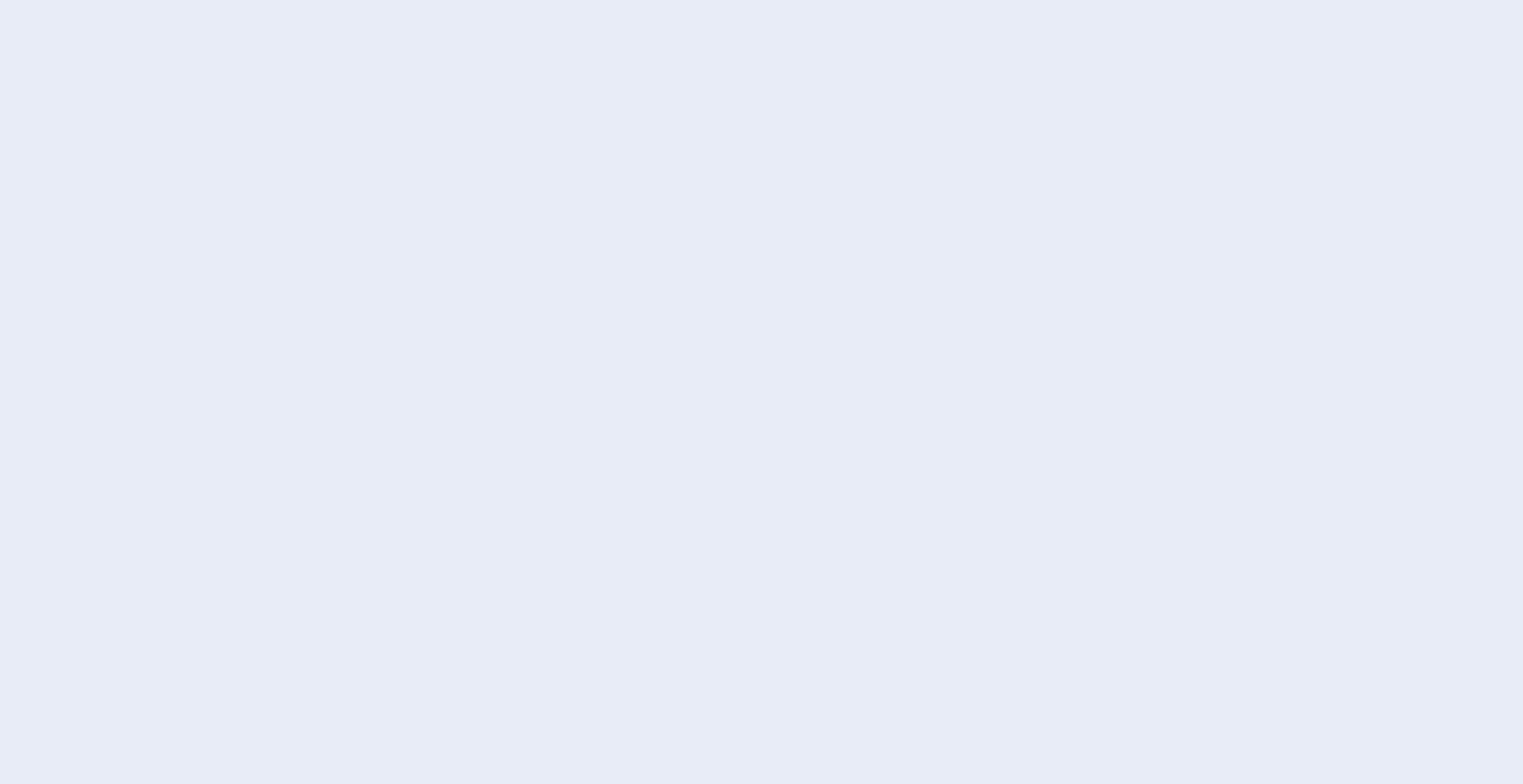 scroll, scrollTop: 0, scrollLeft: 0, axis: both 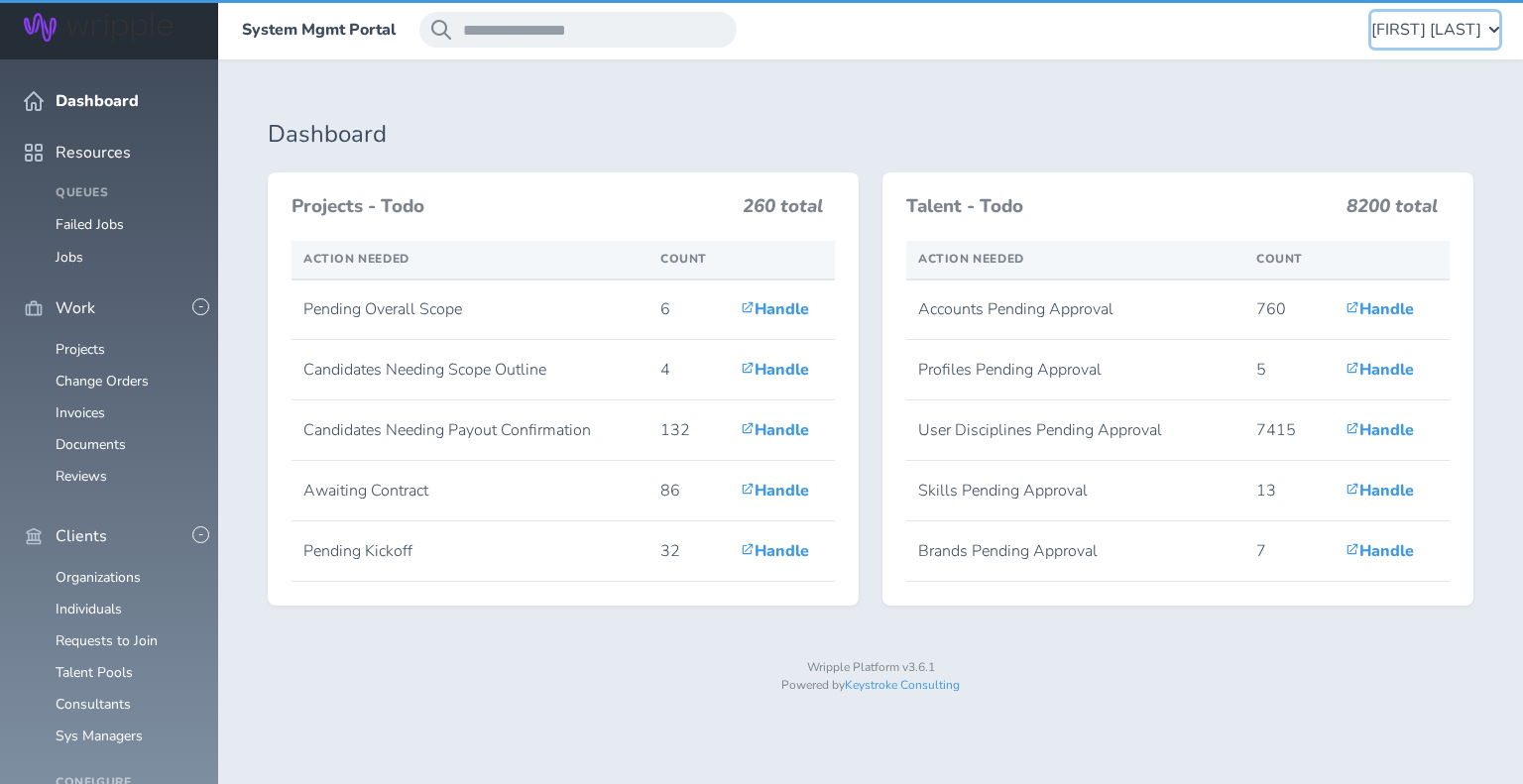 click on "[FIRST] [LAST]" at bounding box center [1426, 30] 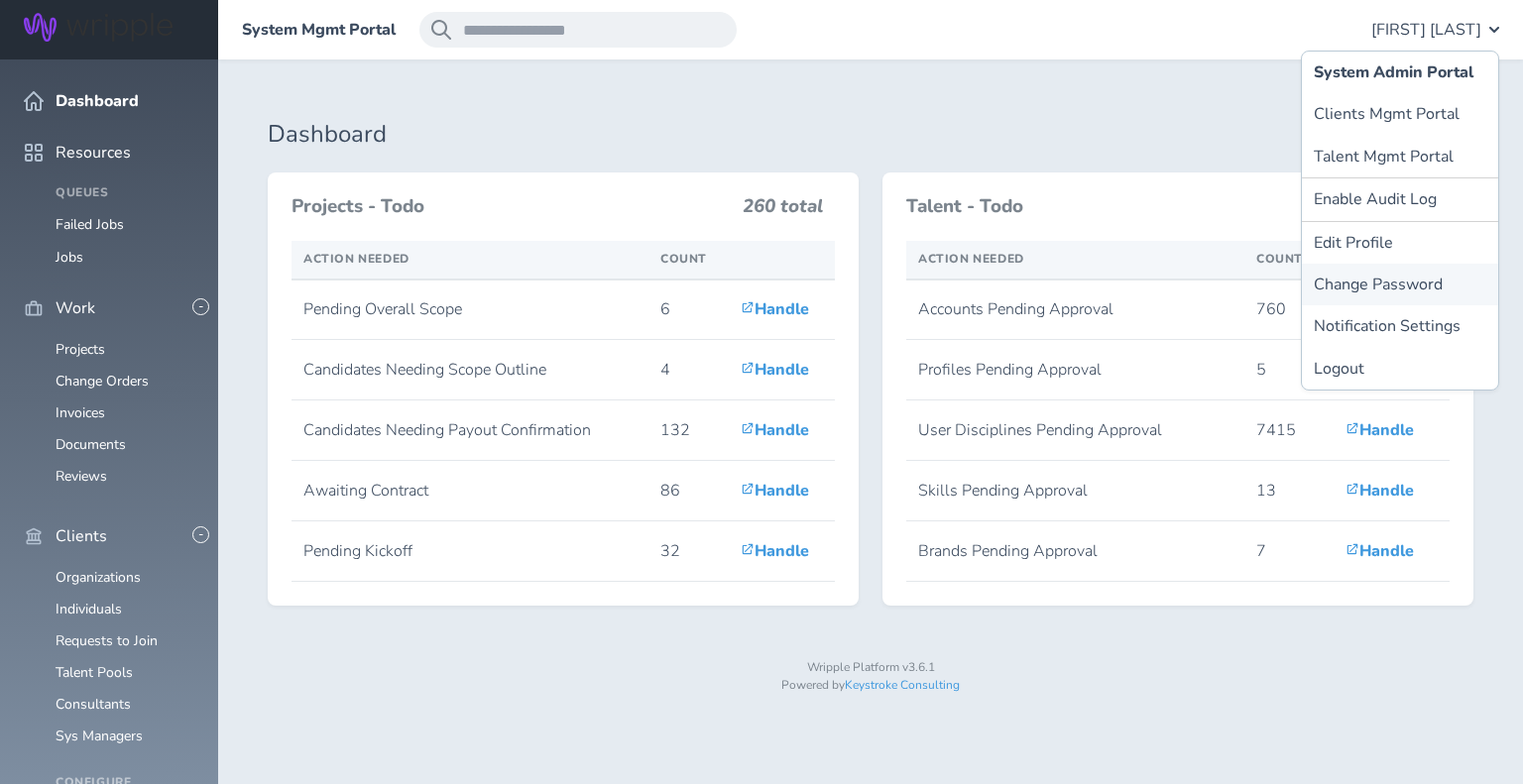click on "Change Password" at bounding box center (1400, 284) 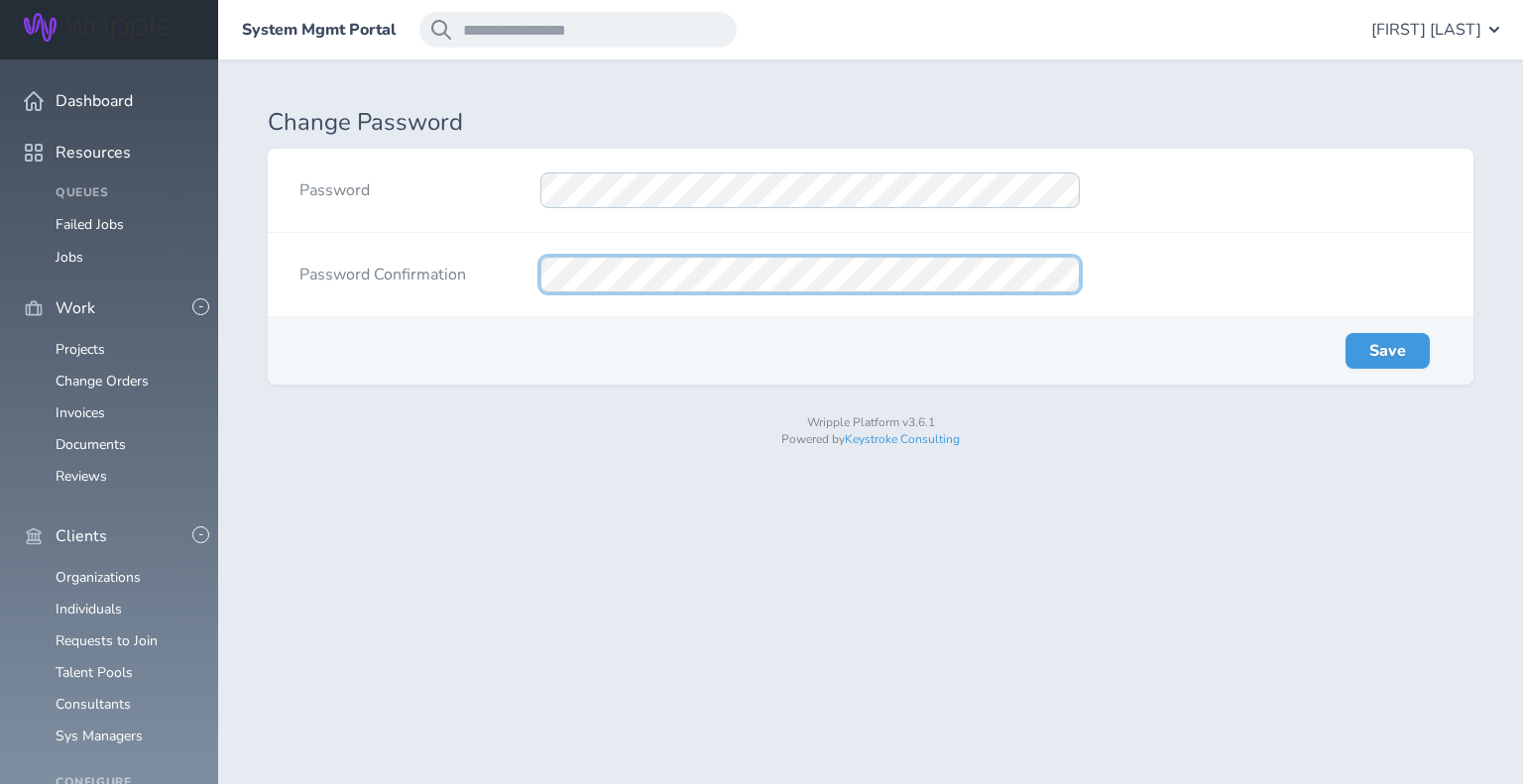 click on "Save" at bounding box center [1387, 351] 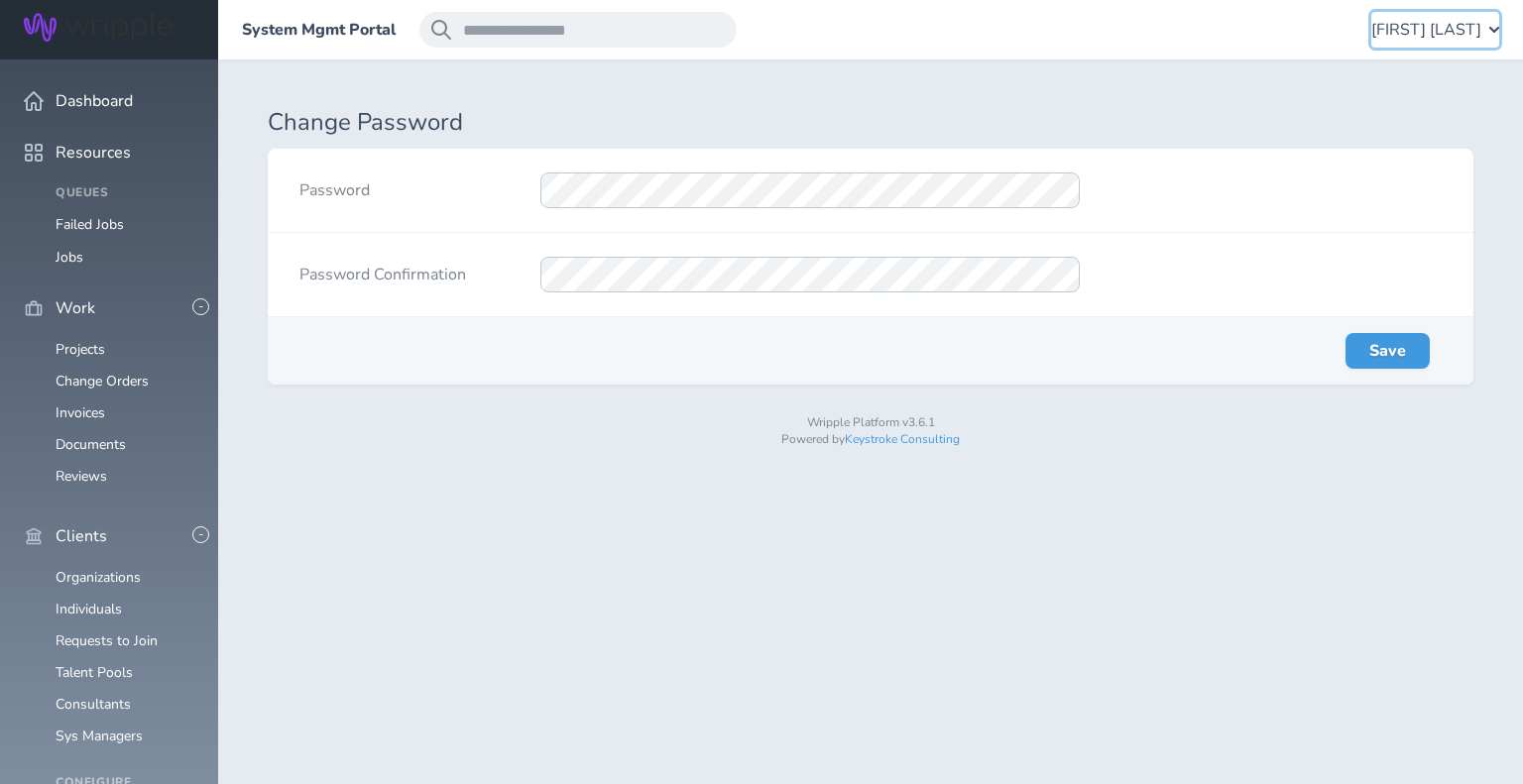 click on "Kris Lawson" at bounding box center (1426, 30) 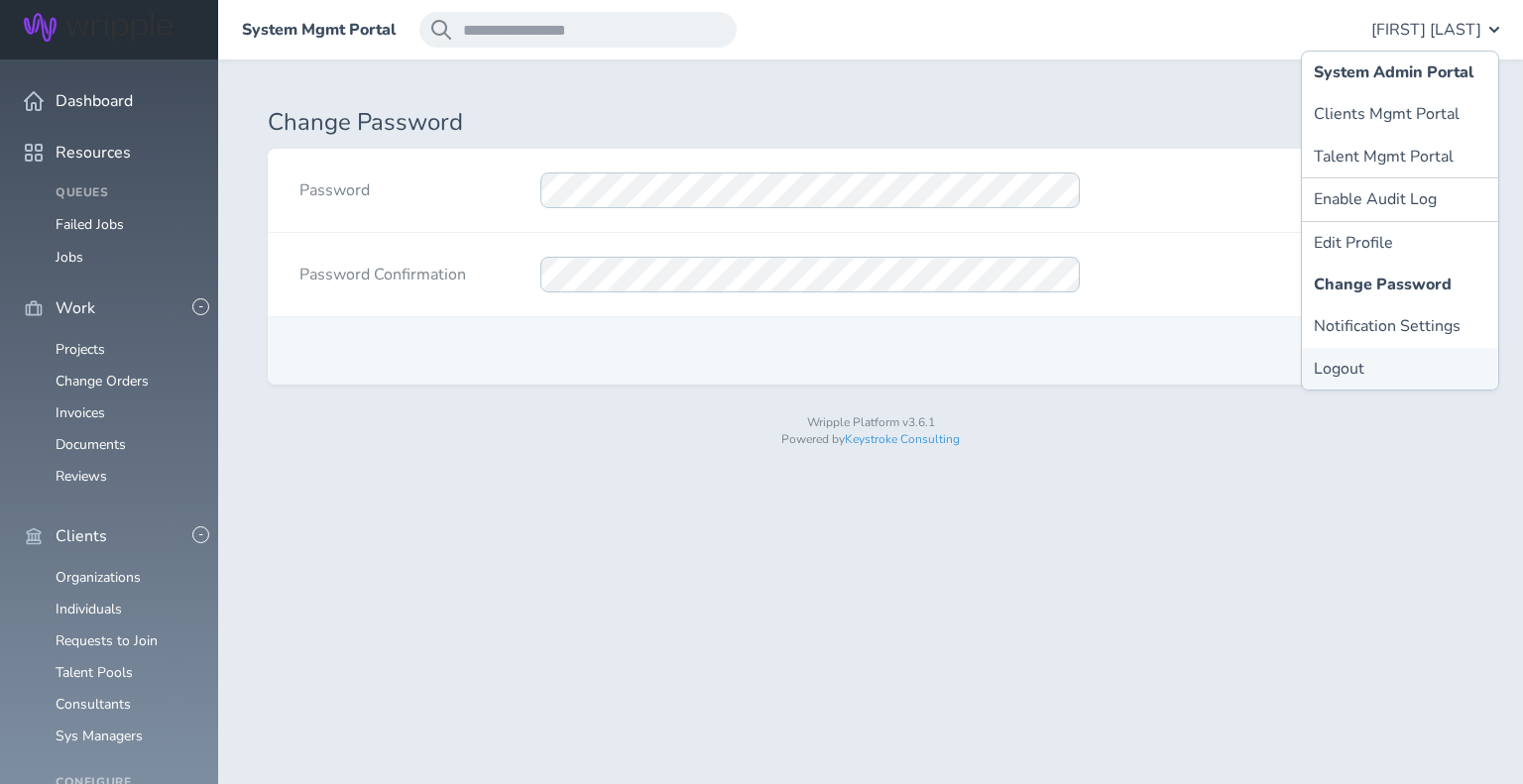 click on "Logout" at bounding box center [1400, 369] 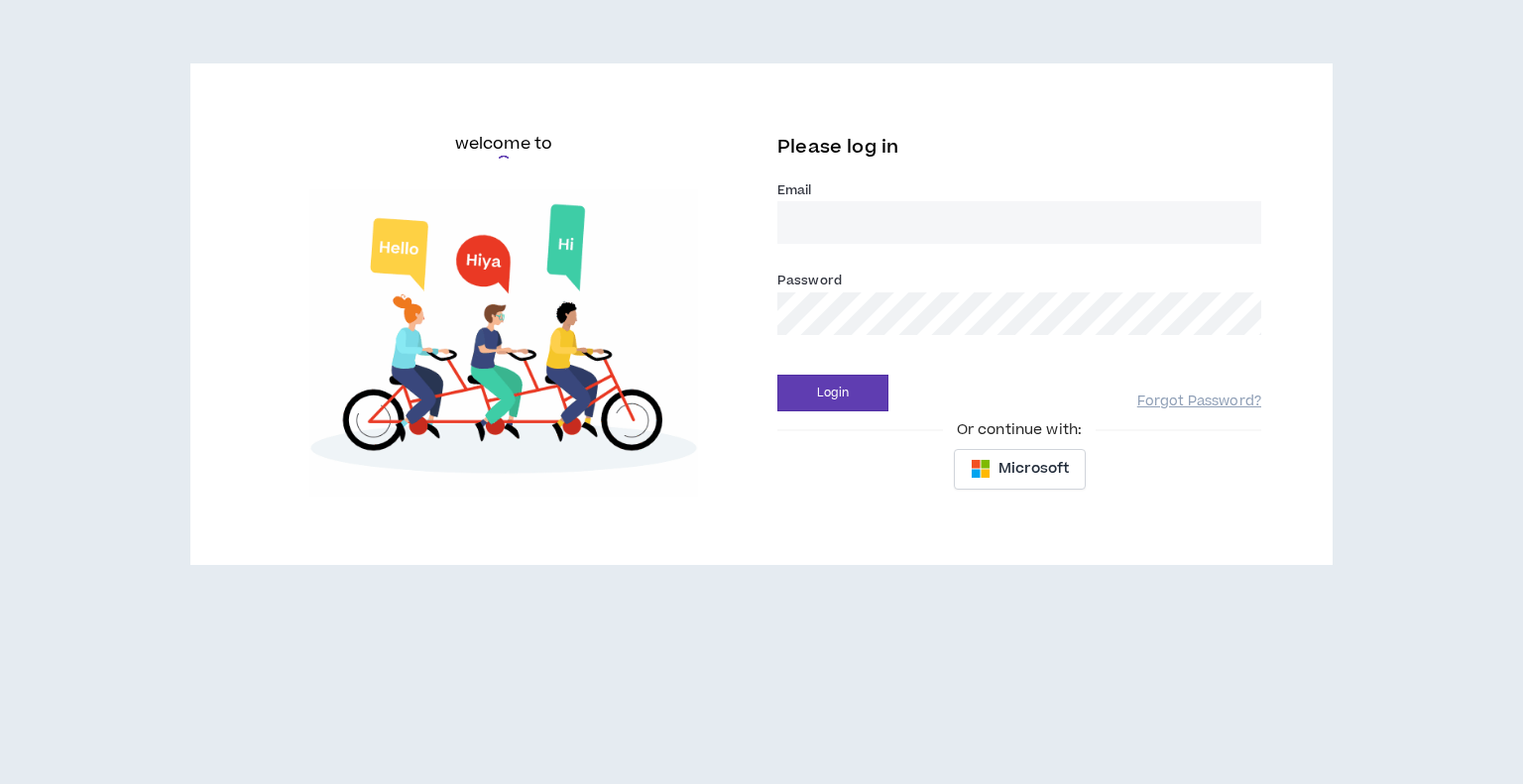 scroll, scrollTop: 0, scrollLeft: 0, axis: both 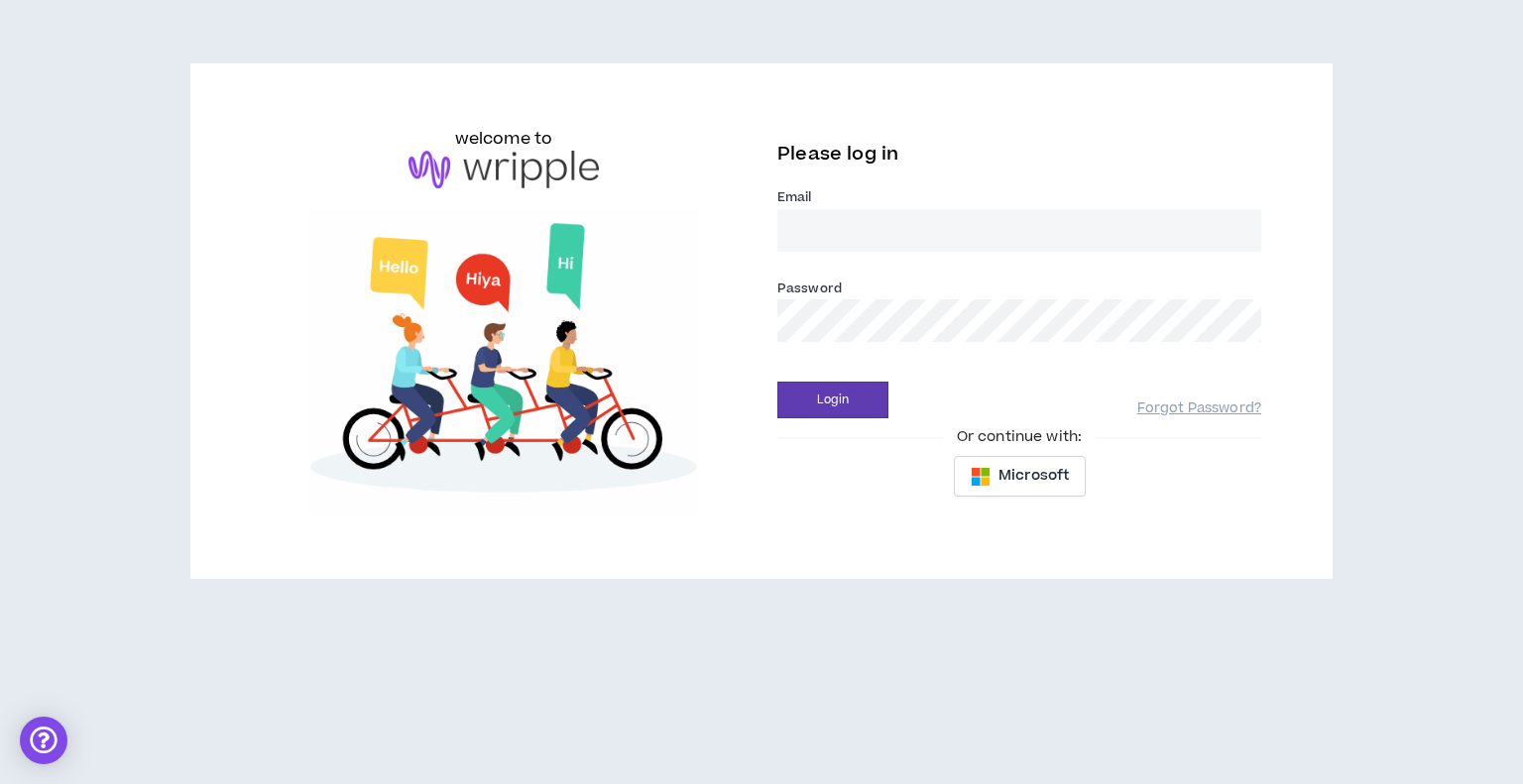 type on "[USERNAME]@example.com" 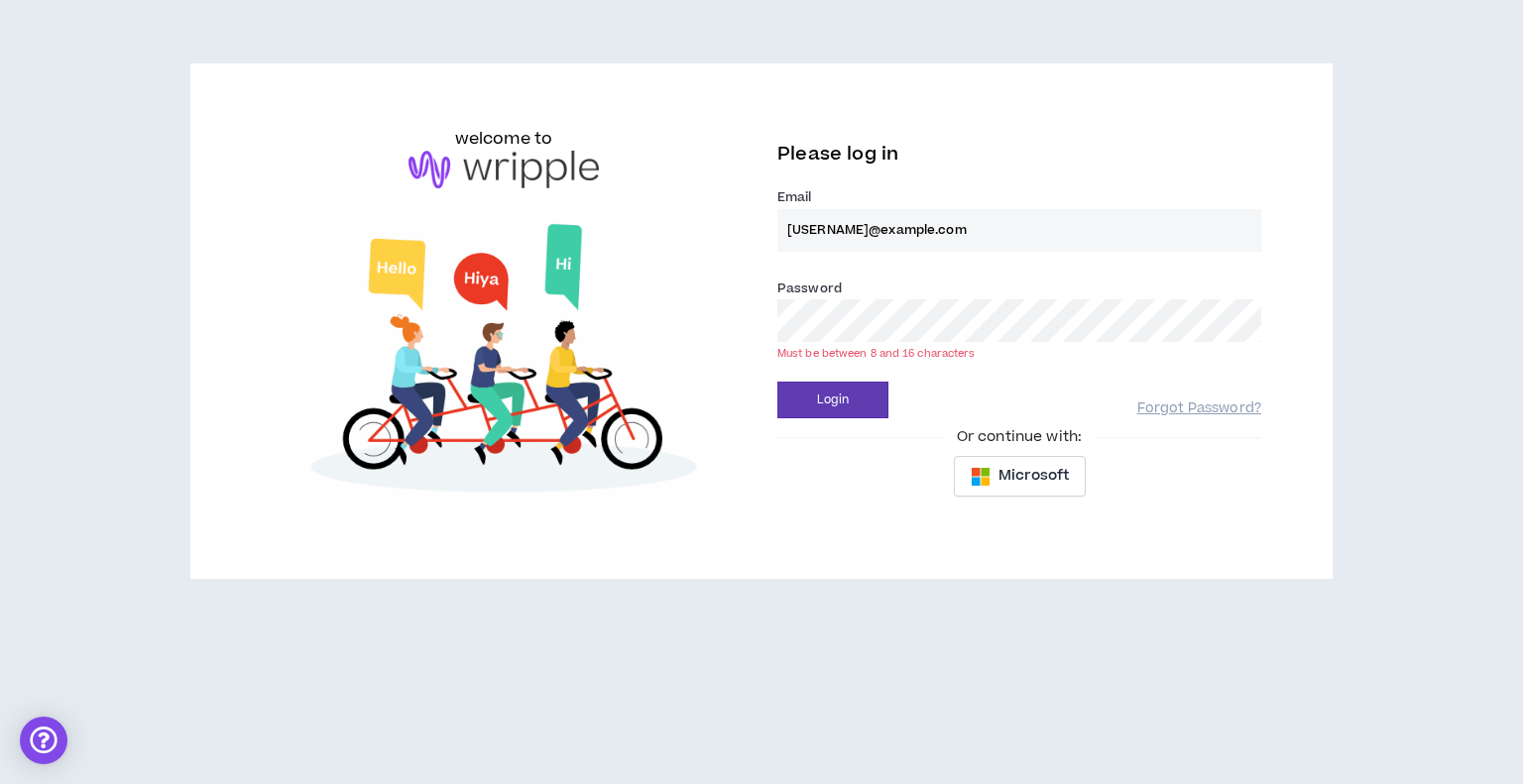 click on "Login" at bounding box center (833, 399) 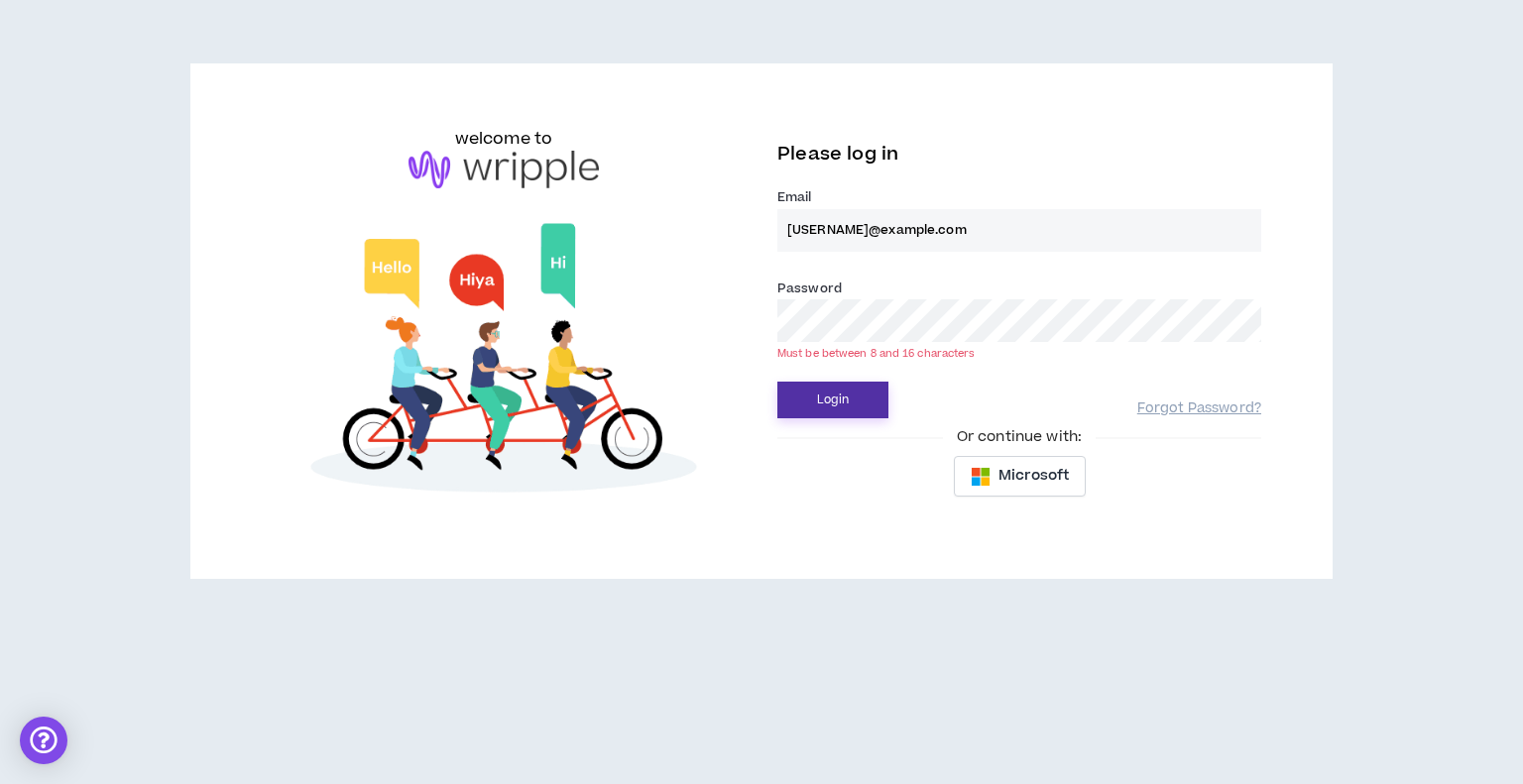 click on "Login" at bounding box center (833, 399) 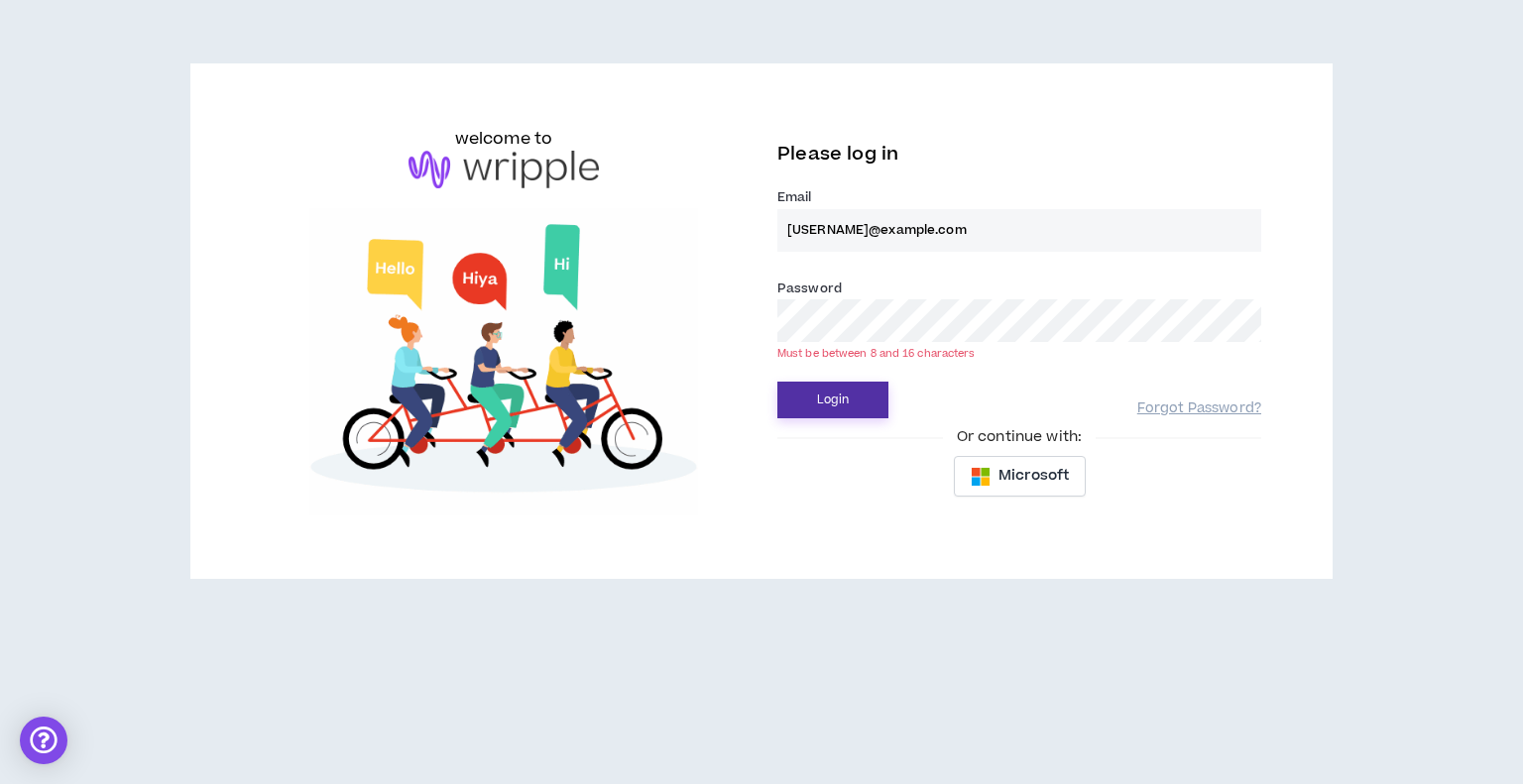 click on "Login" at bounding box center (833, 399) 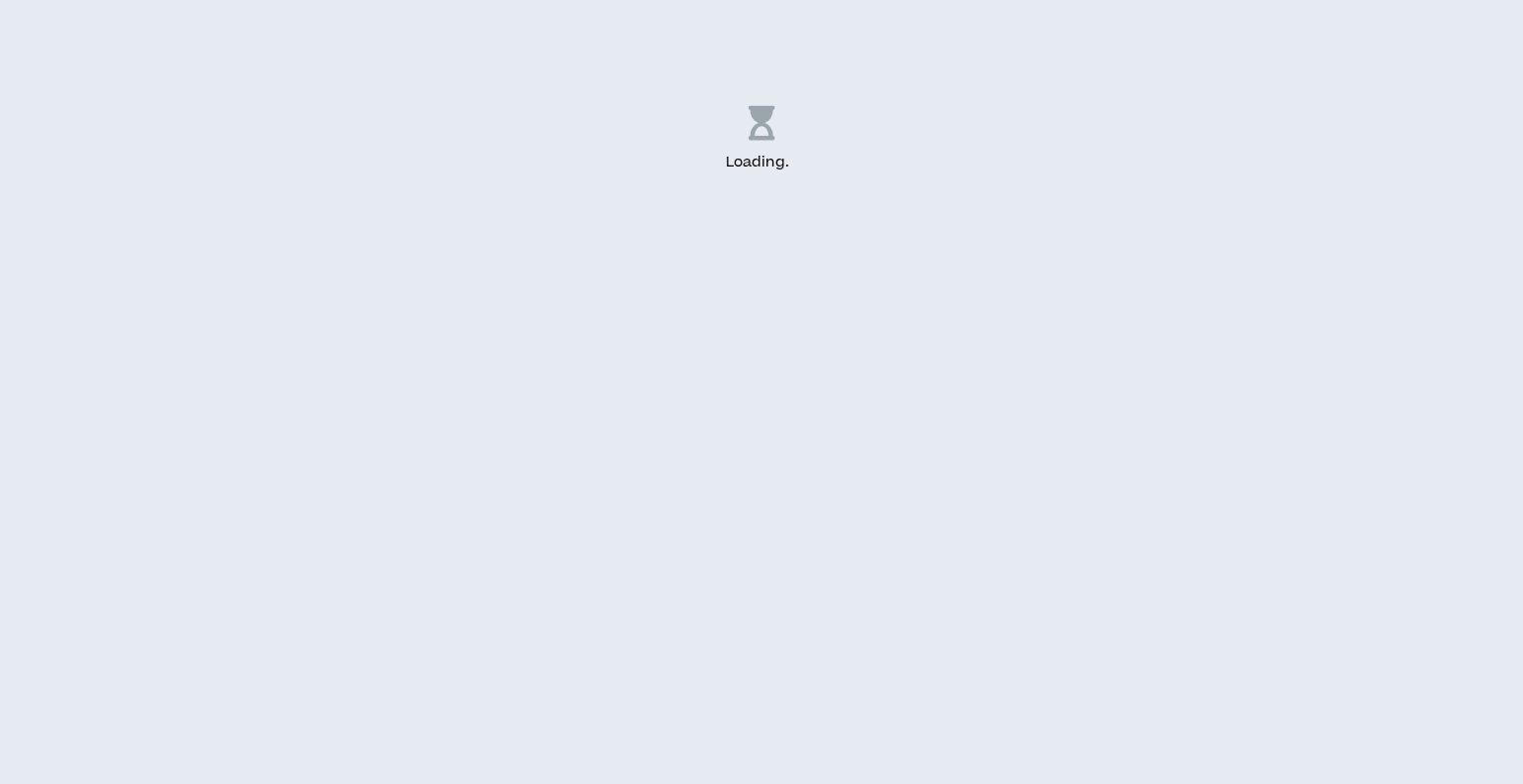 scroll, scrollTop: 0, scrollLeft: 0, axis: both 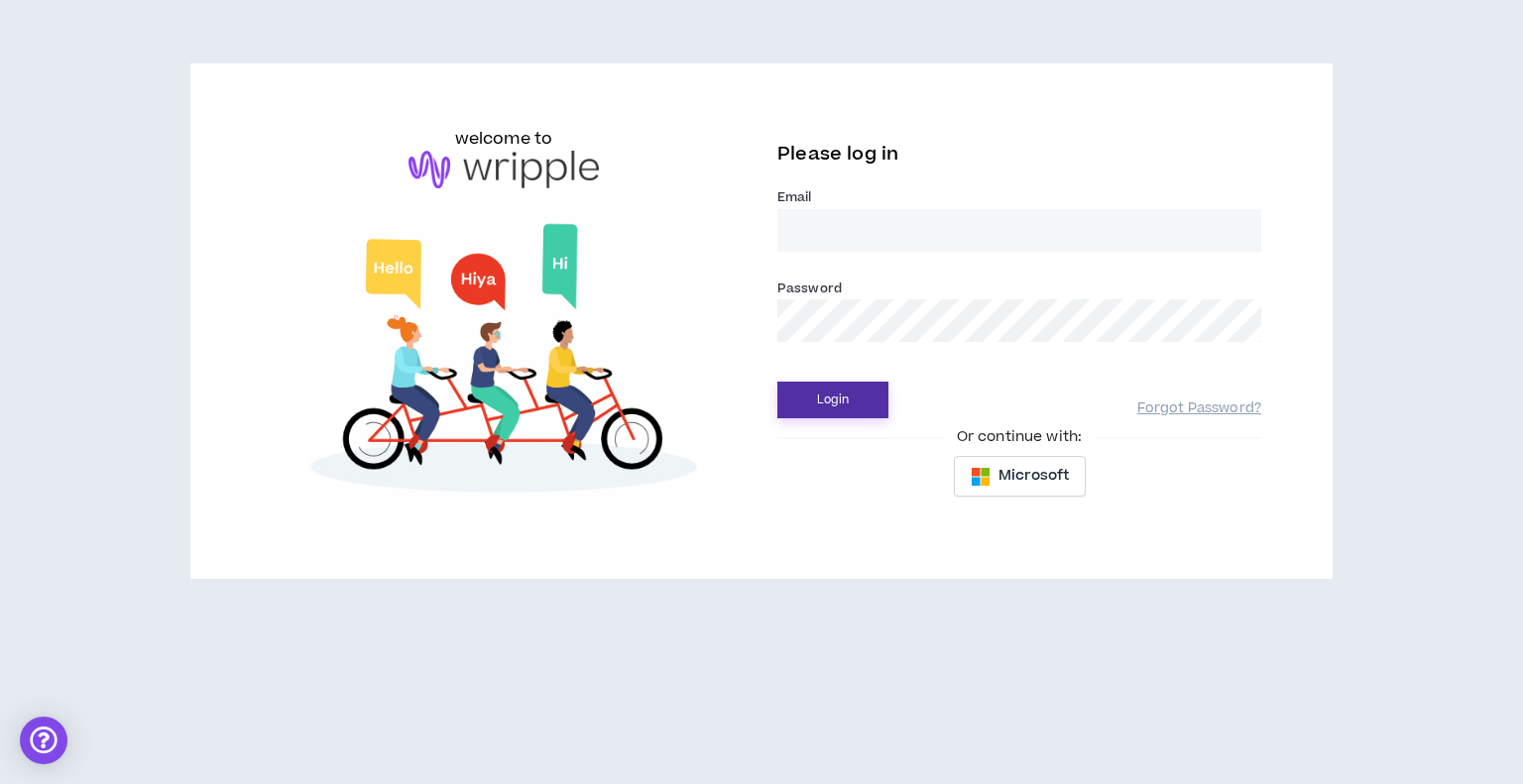 type on "[USERNAME]@example.com" 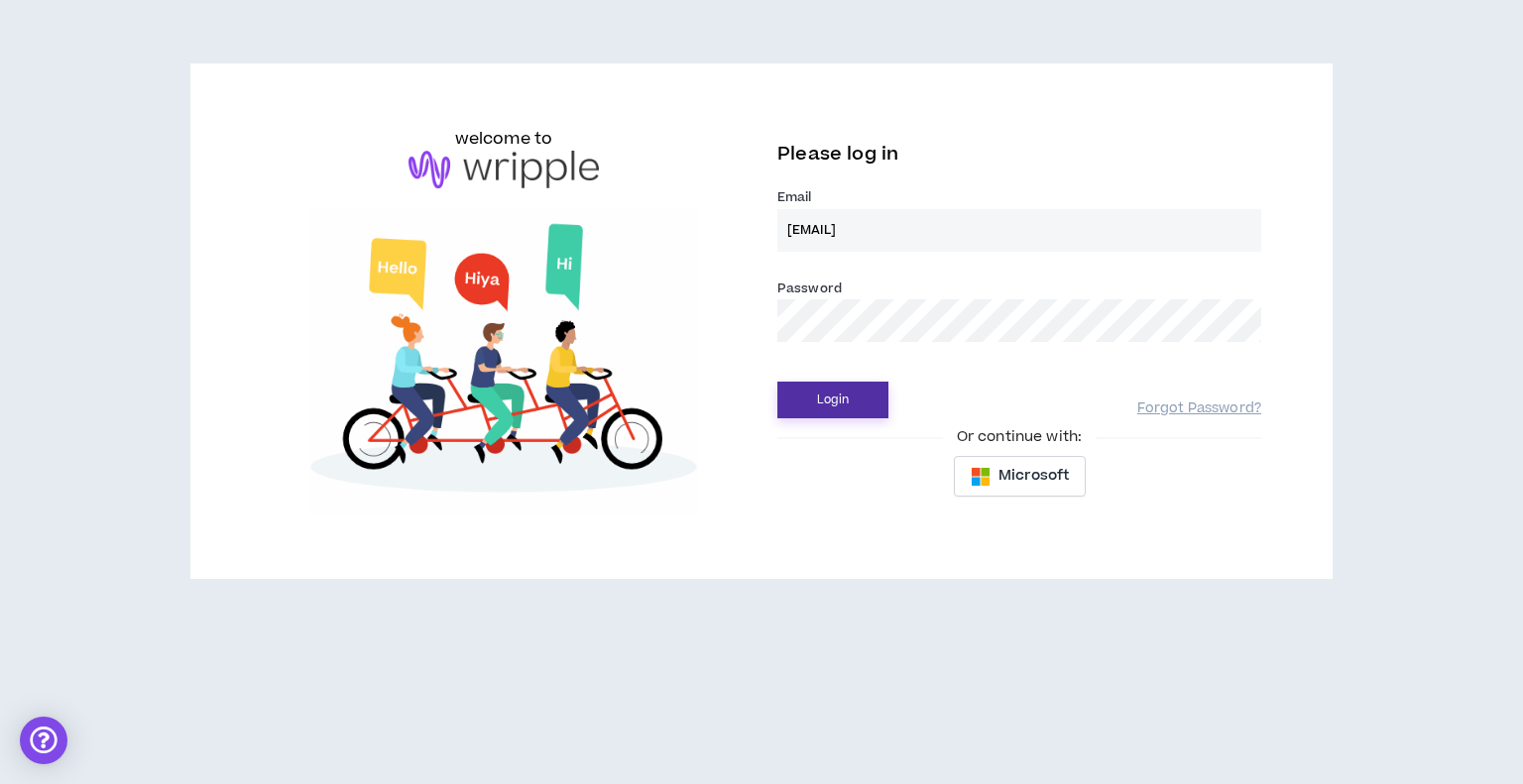 click on "Login" at bounding box center [833, 399] 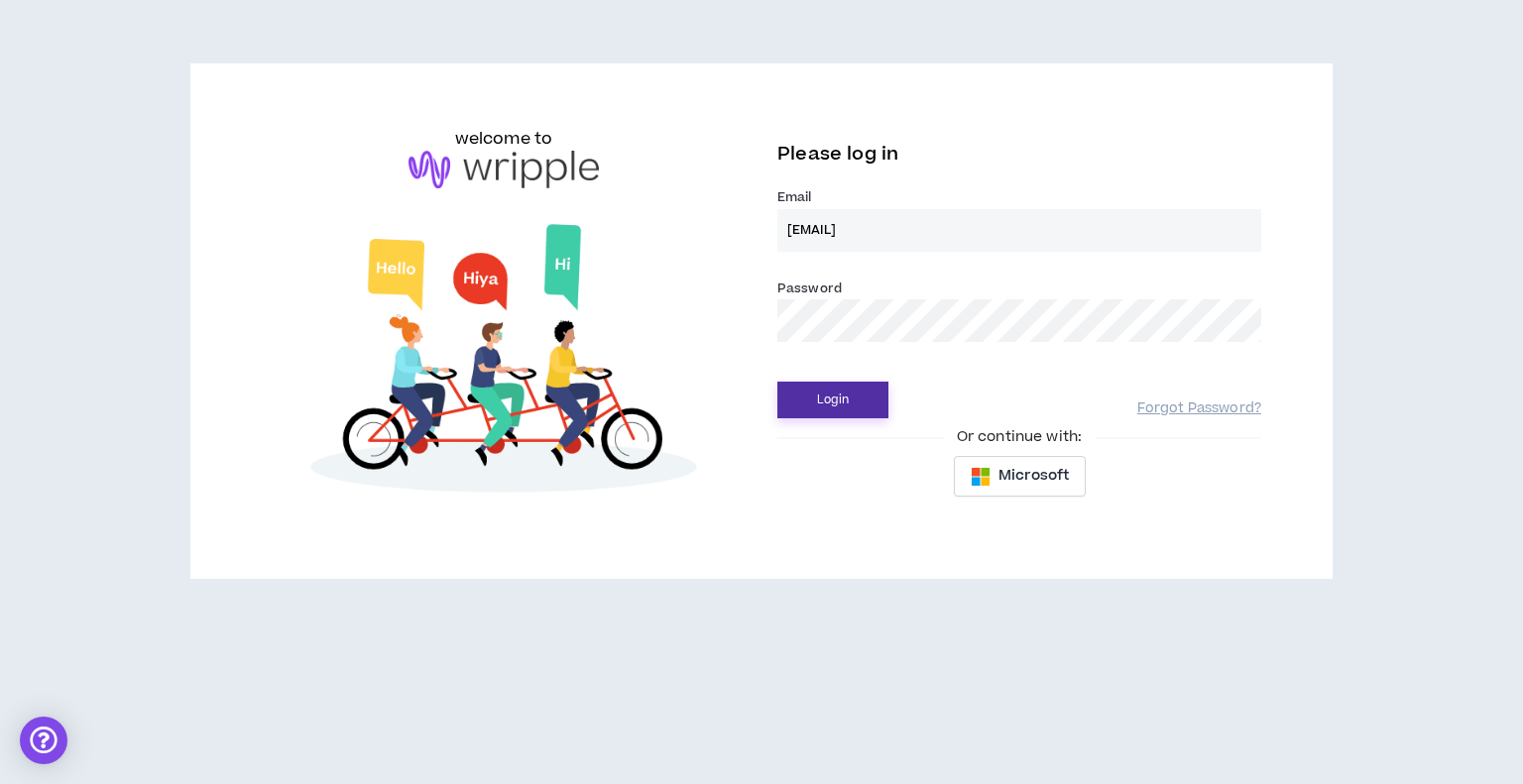 click on "Login" at bounding box center (833, 399) 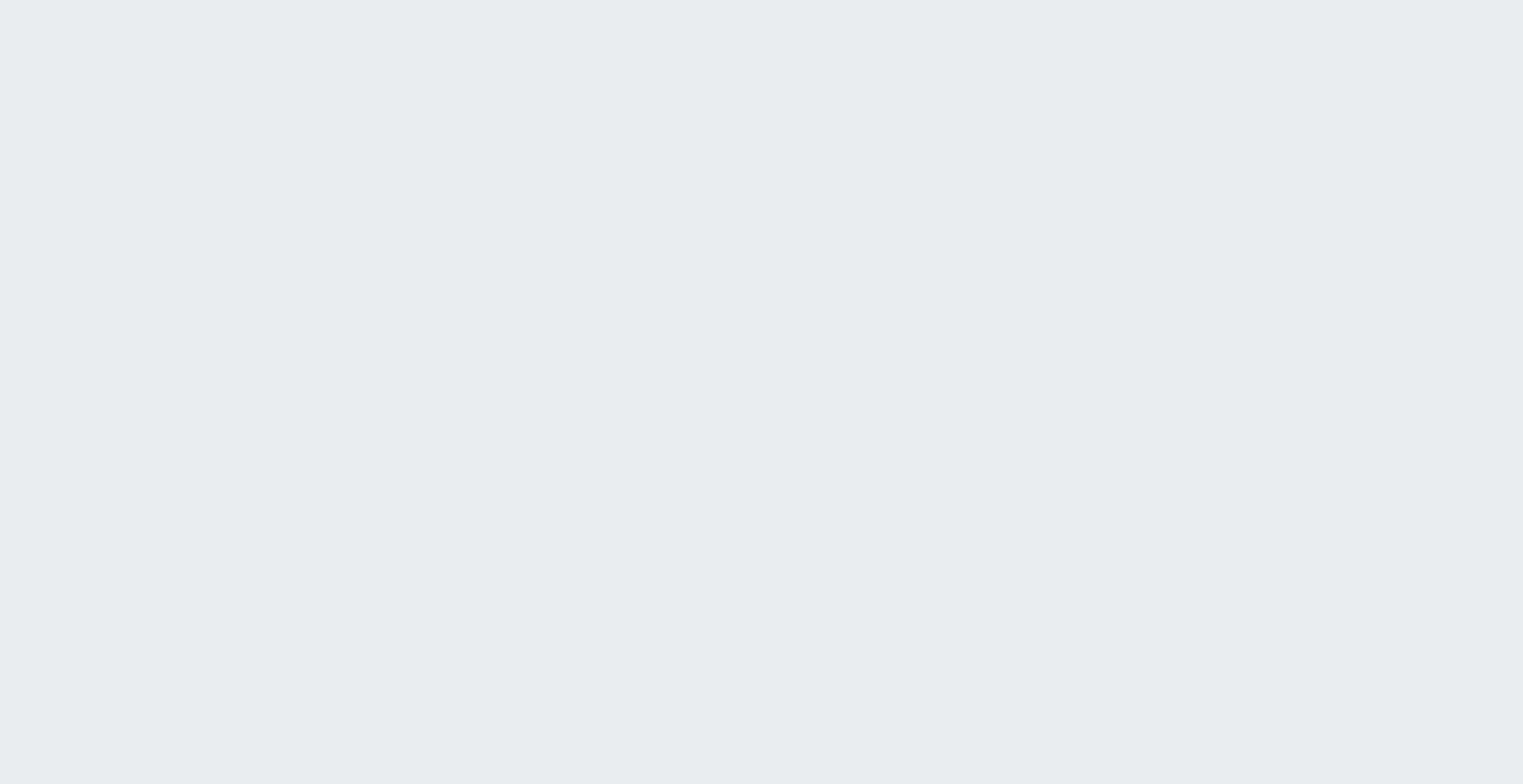 scroll, scrollTop: 0, scrollLeft: 0, axis: both 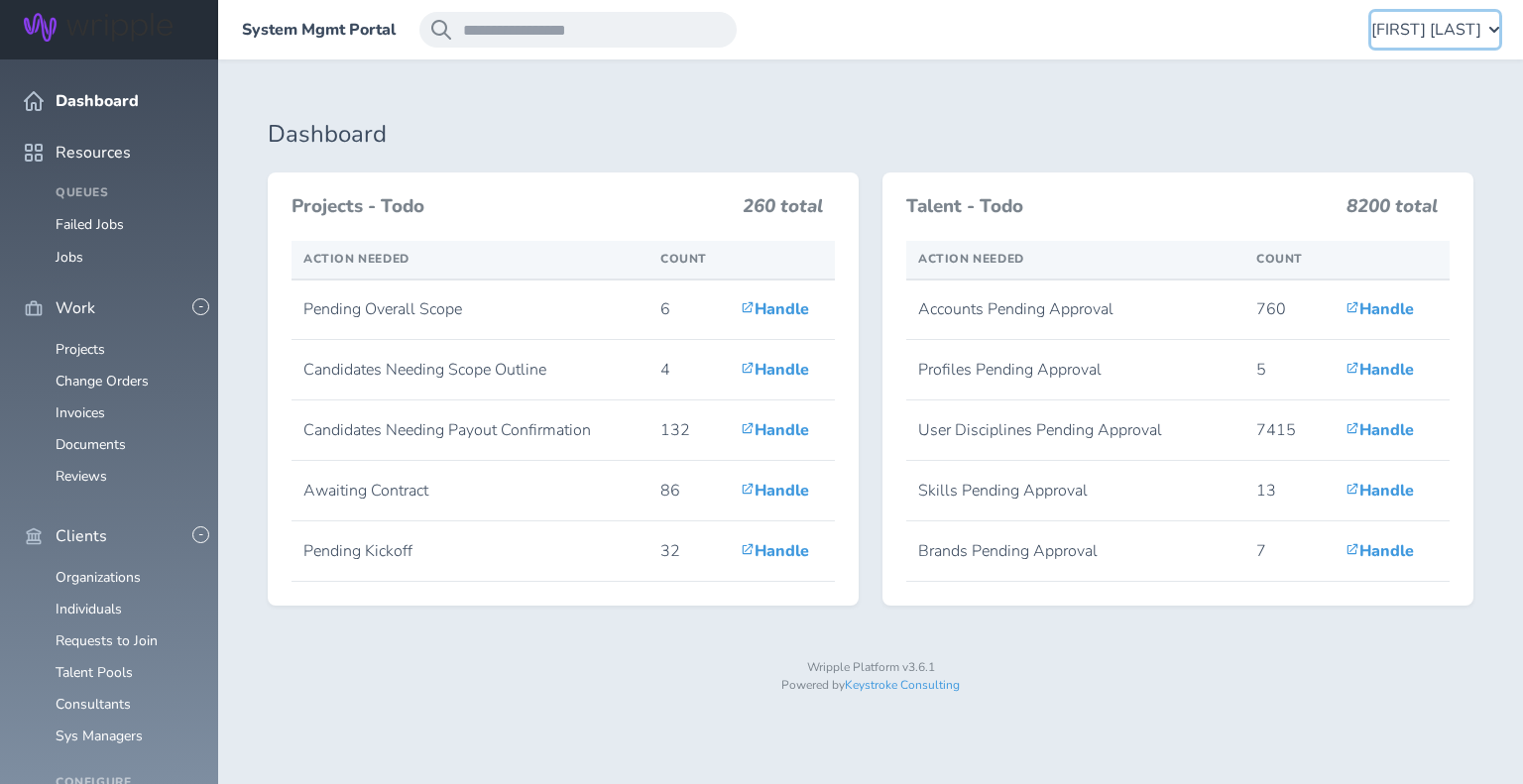 click on "[FIRST] [LAST]" at bounding box center (1426, 30) 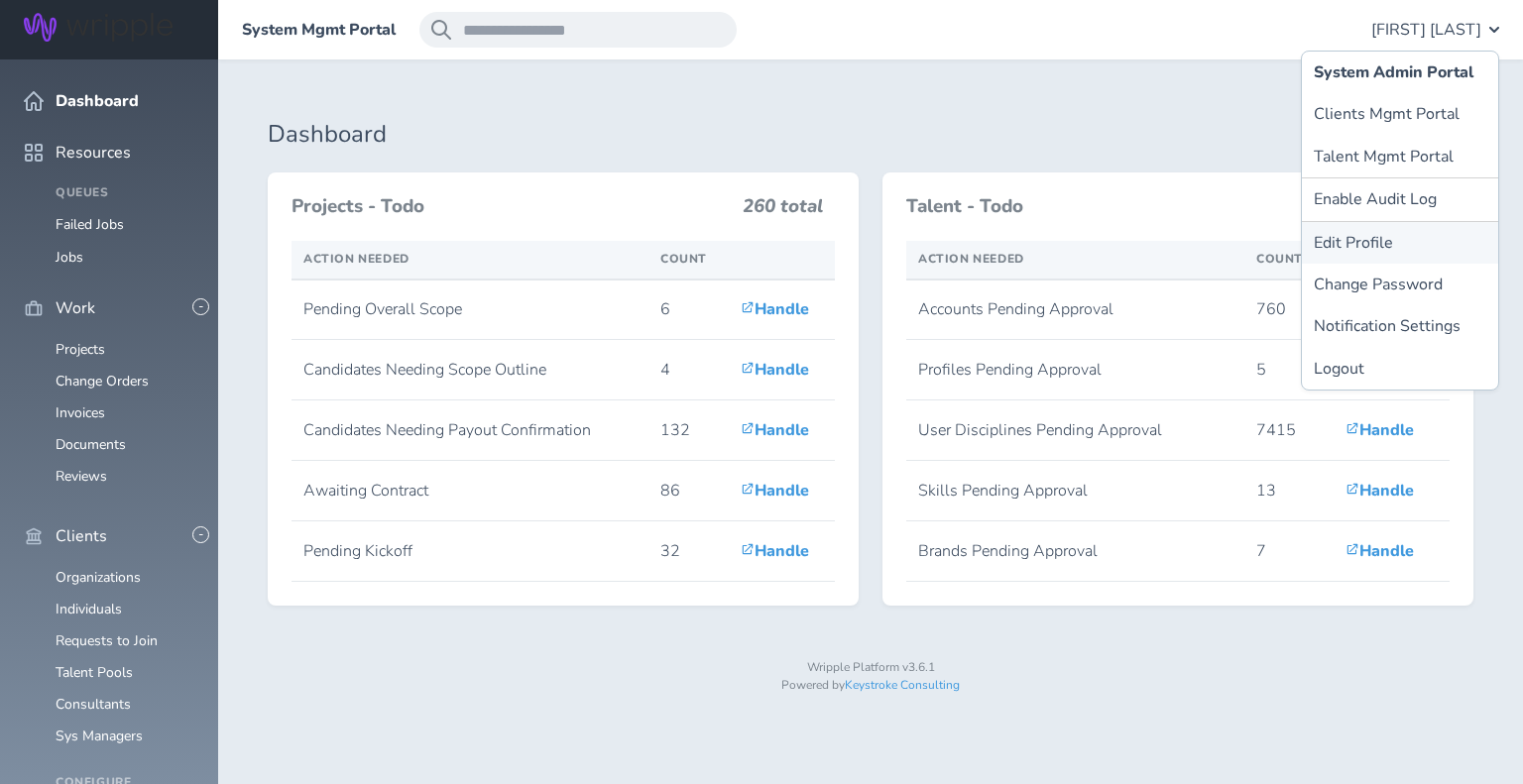 click on "Edit Profile" at bounding box center (1400, 243) 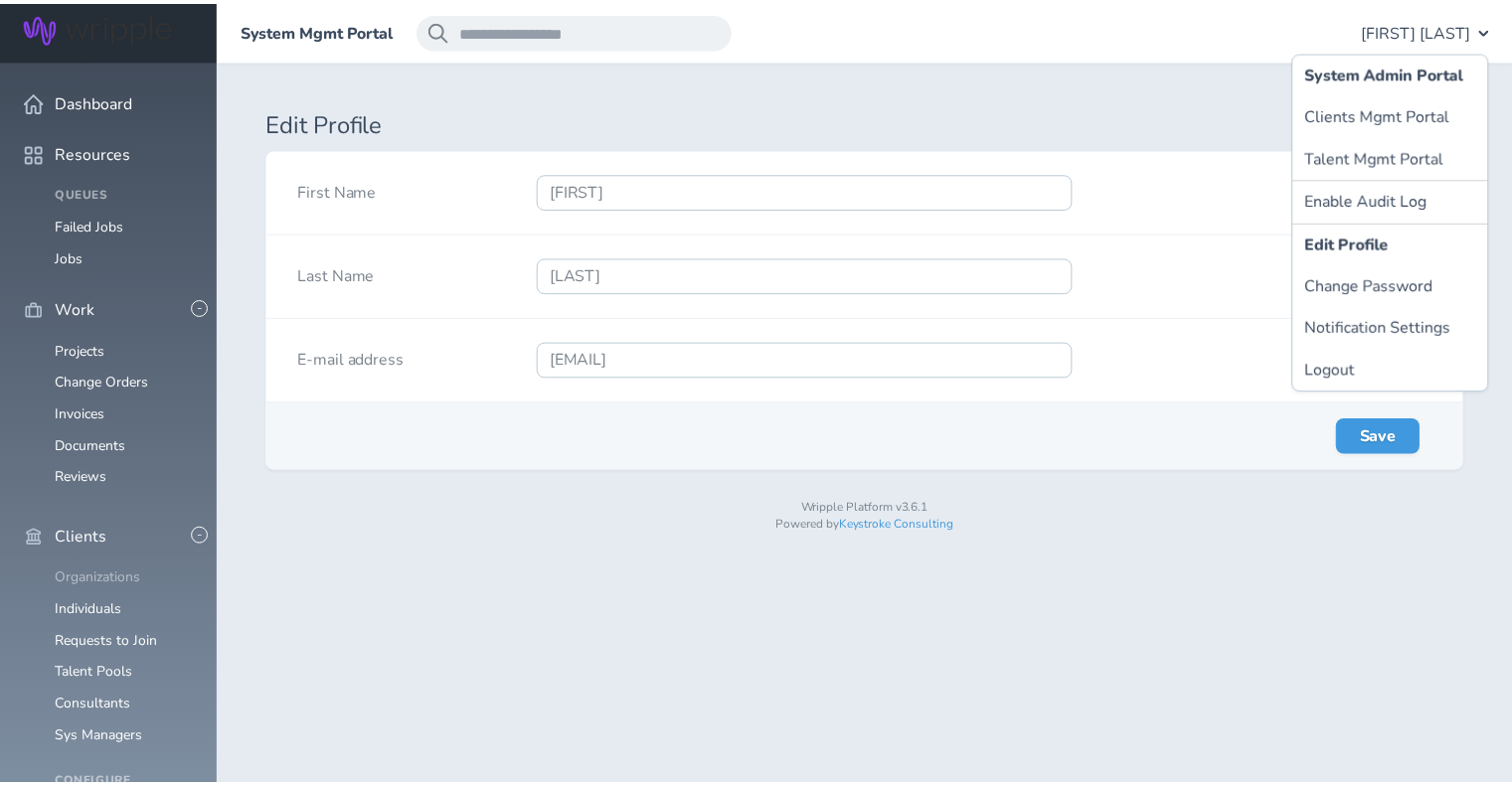 scroll, scrollTop: 273, scrollLeft: 0, axis: vertical 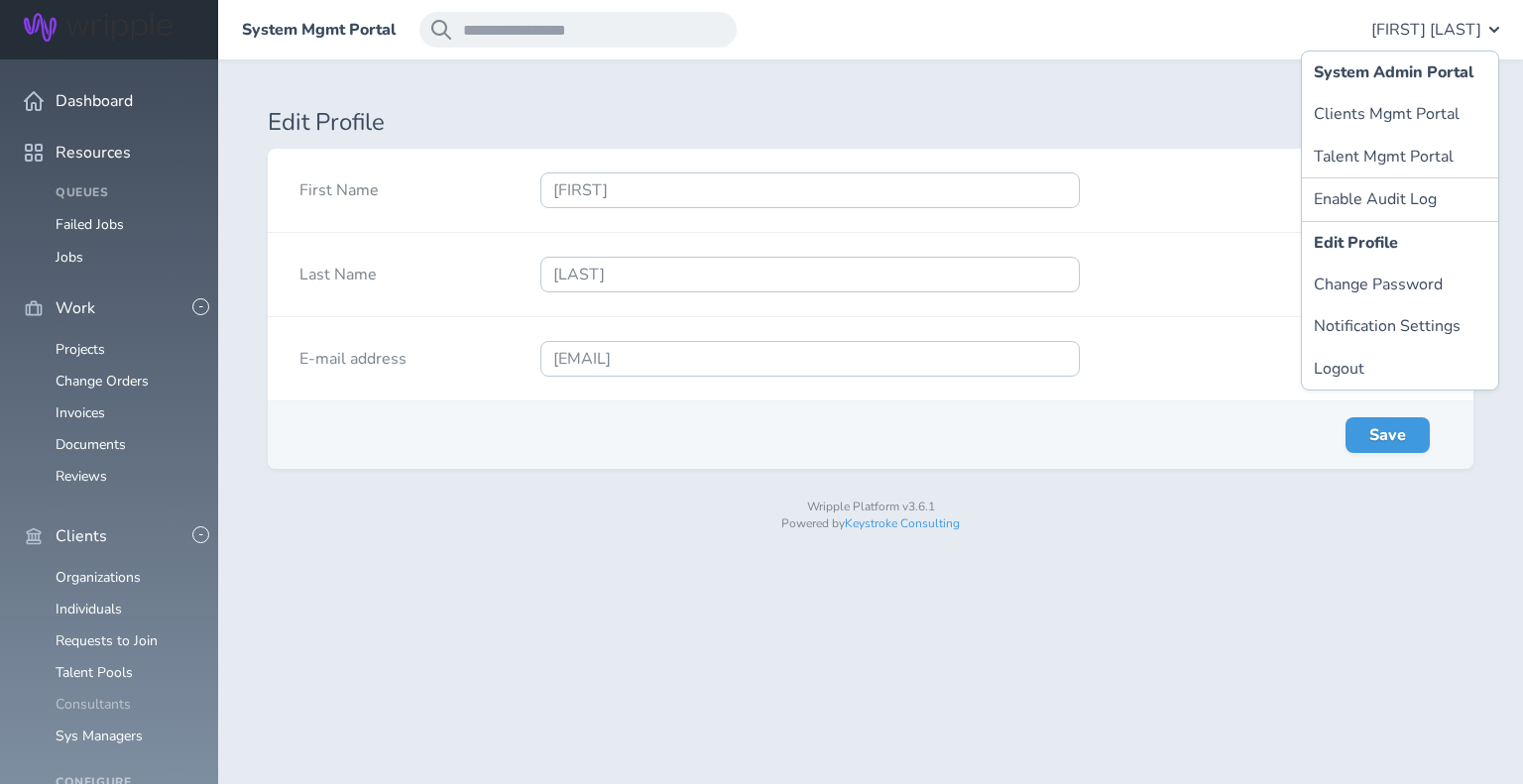 click on "Consultants" at bounding box center [93, 704] 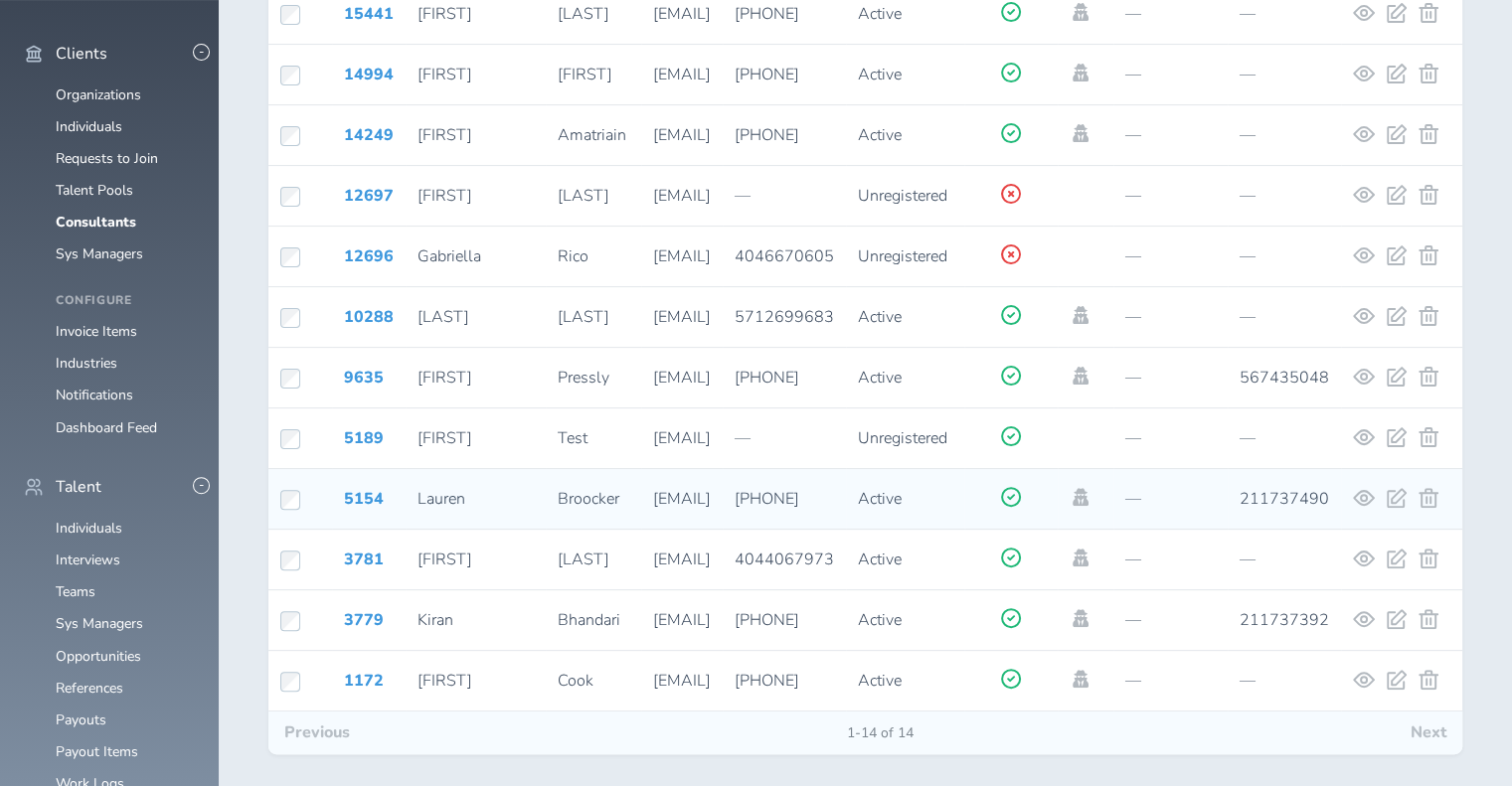 scroll, scrollTop: 485, scrollLeft: 0, axis: vertical 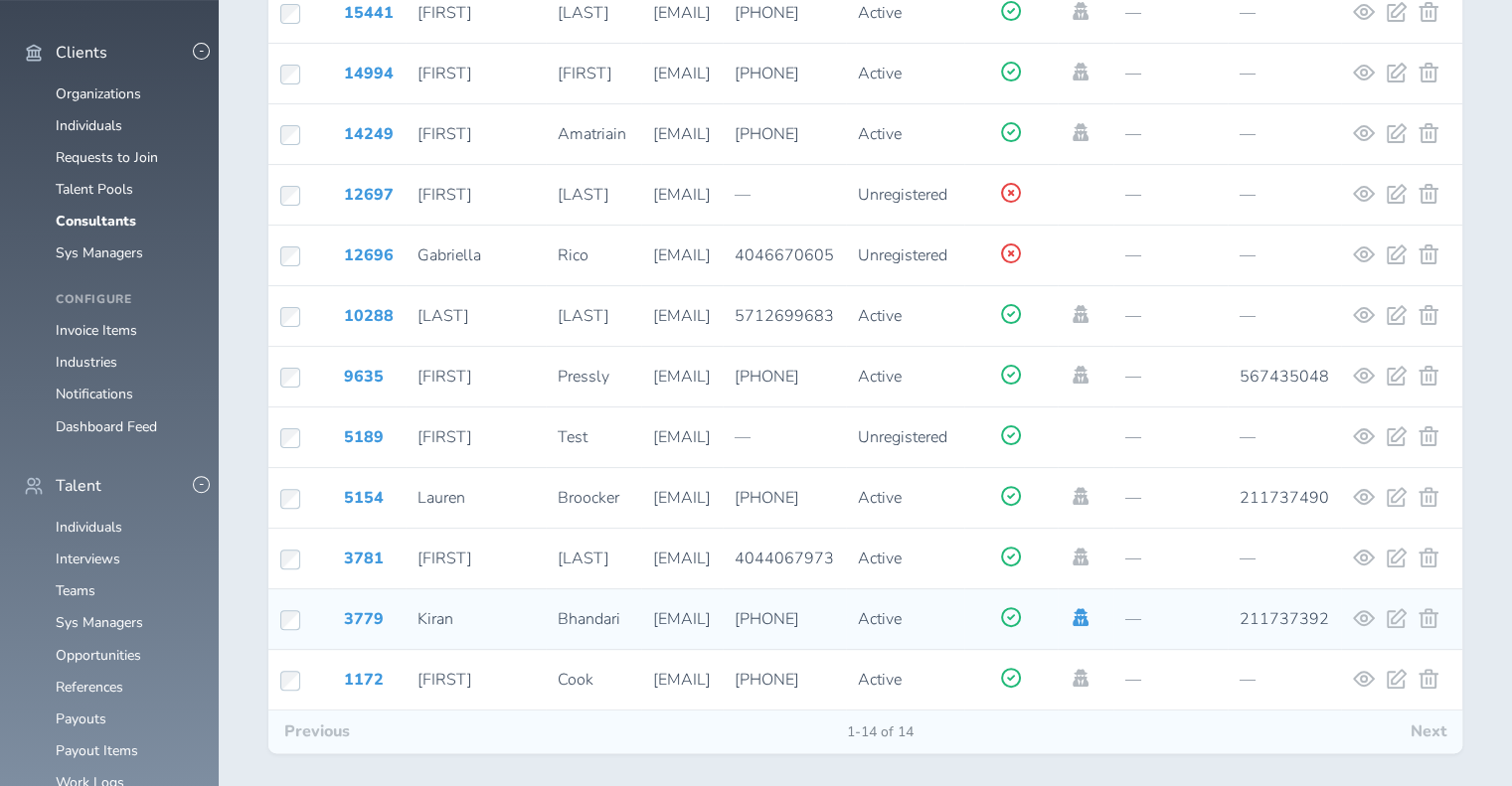 click 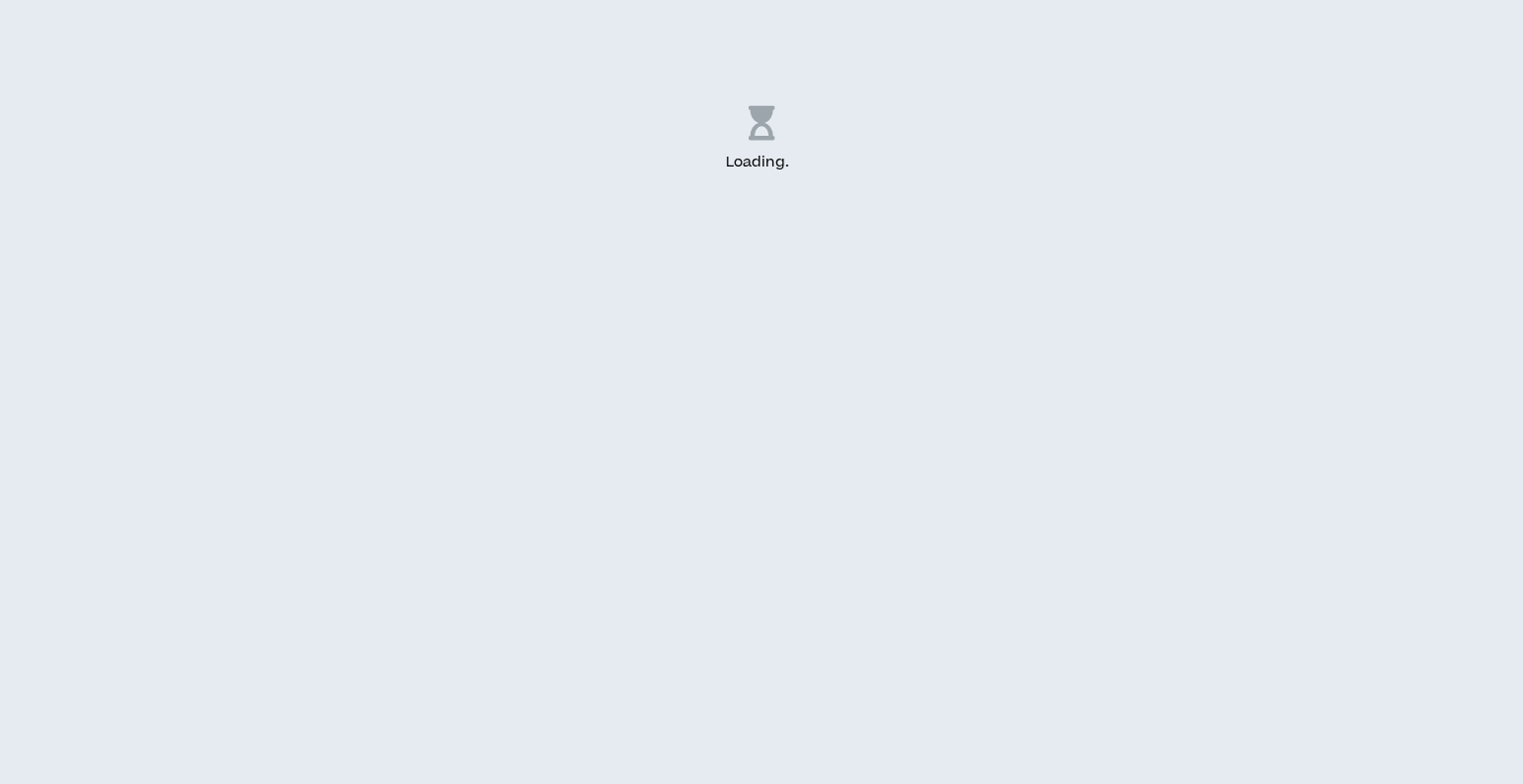 scroll, scrollTop: 0, scrollLeft: 0, axis: both 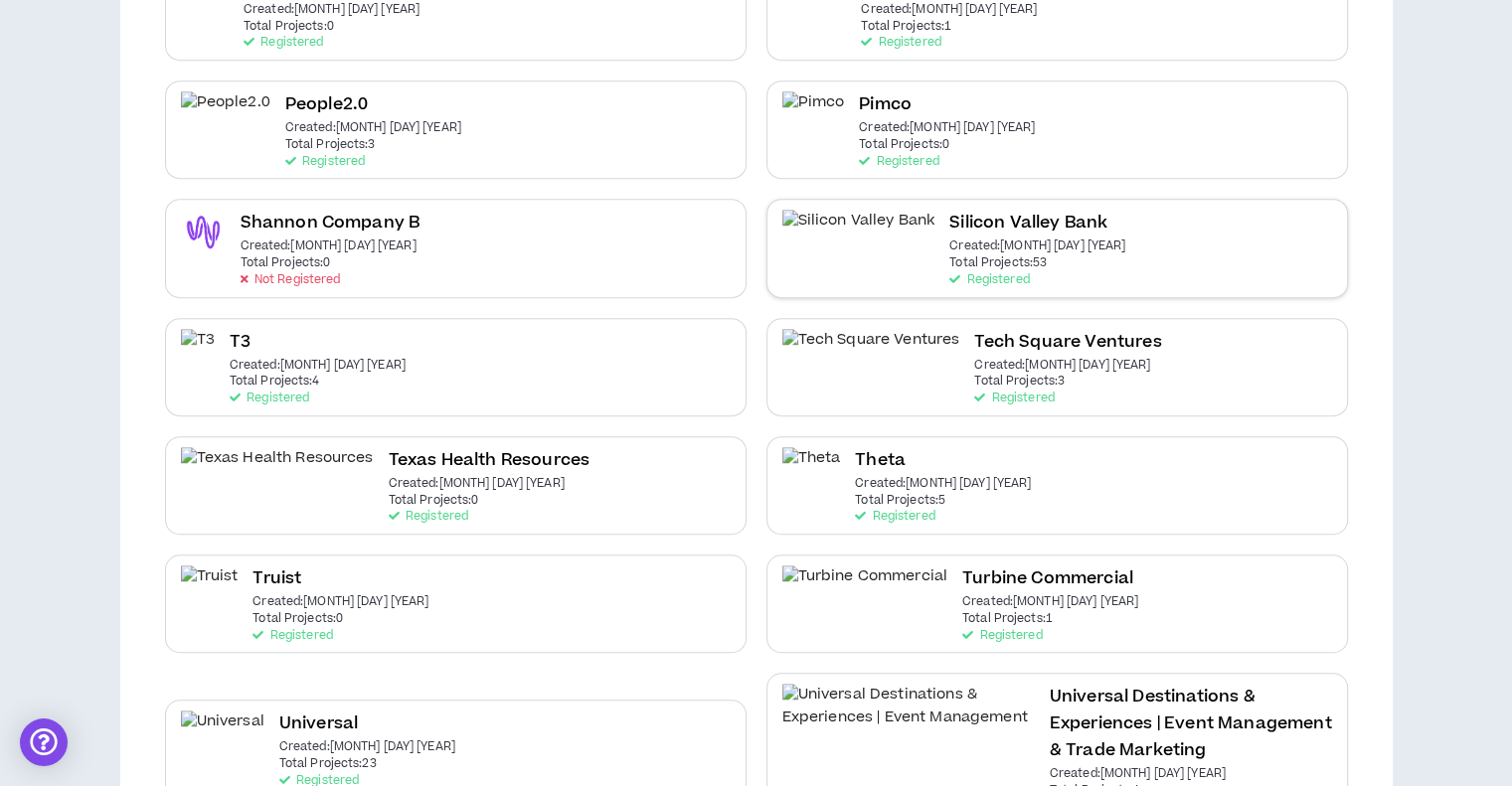 click on "Silicon Valley Bank Created:  [MONTH] [DAY] [YEAR] Total Projects:  53    Registered" at bounding box center [1037, 247] 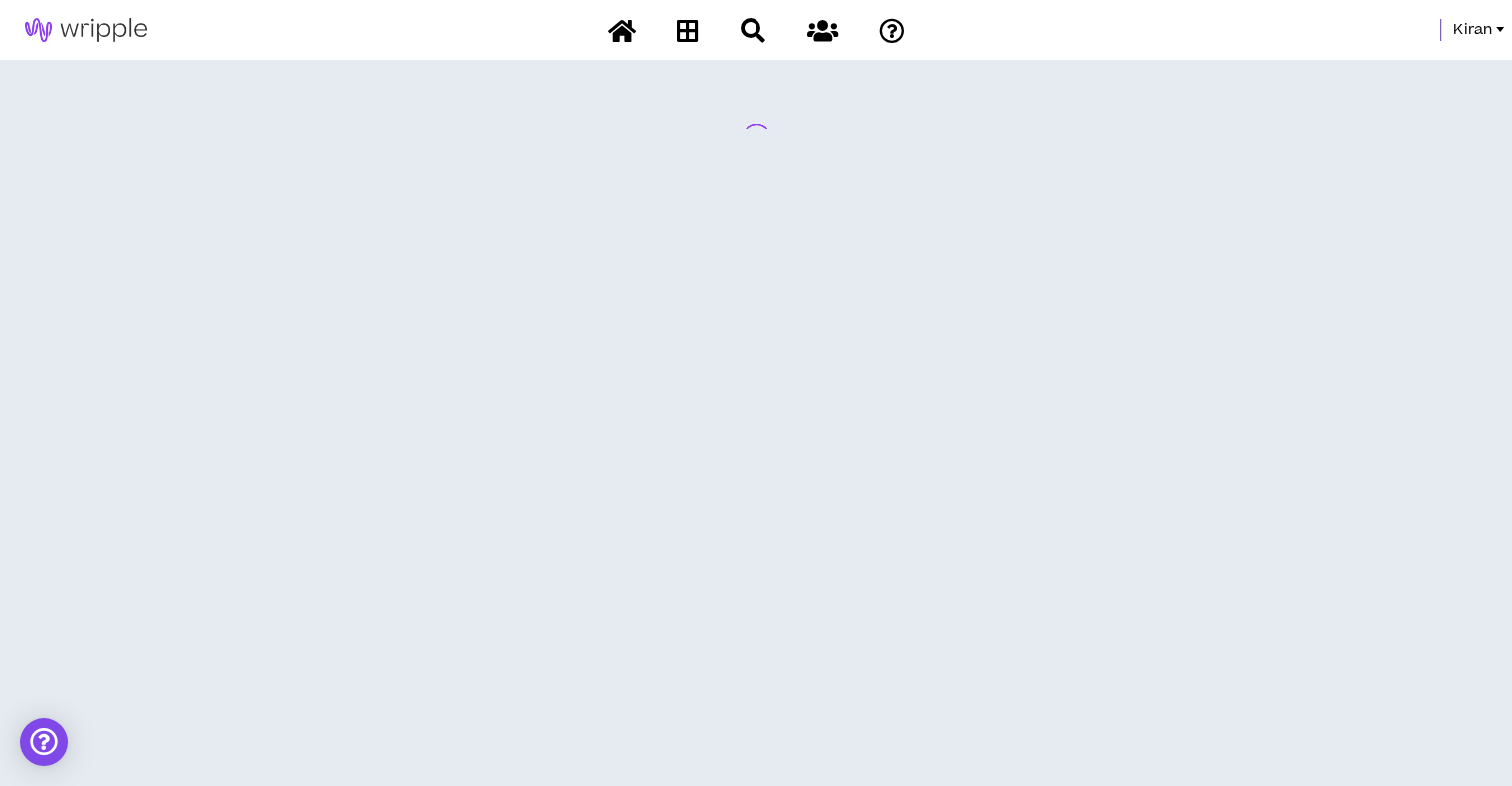 scroll, scrollTop: 0, scrollLeft: 0, axis: both 